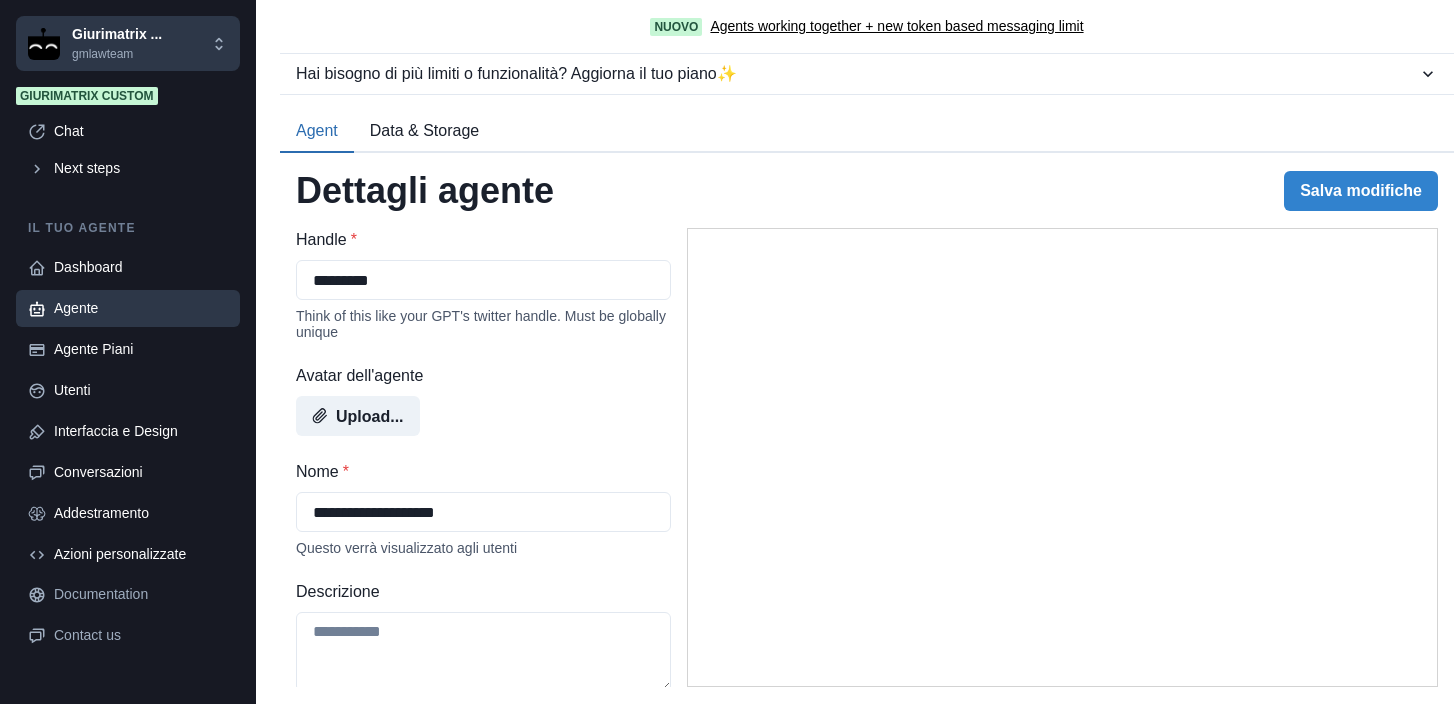 select on "*******" 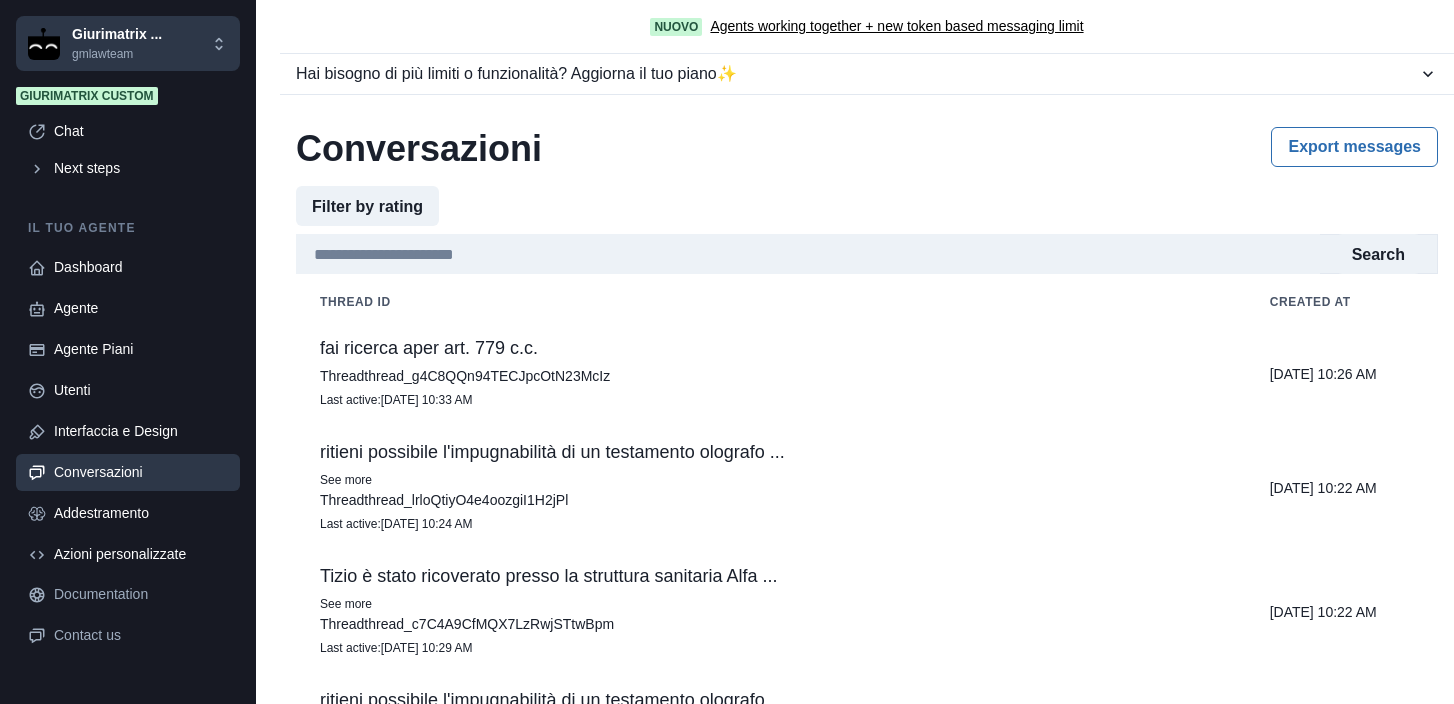 scroll, scrollTop: 0, scrollLeft: 0, axis: both 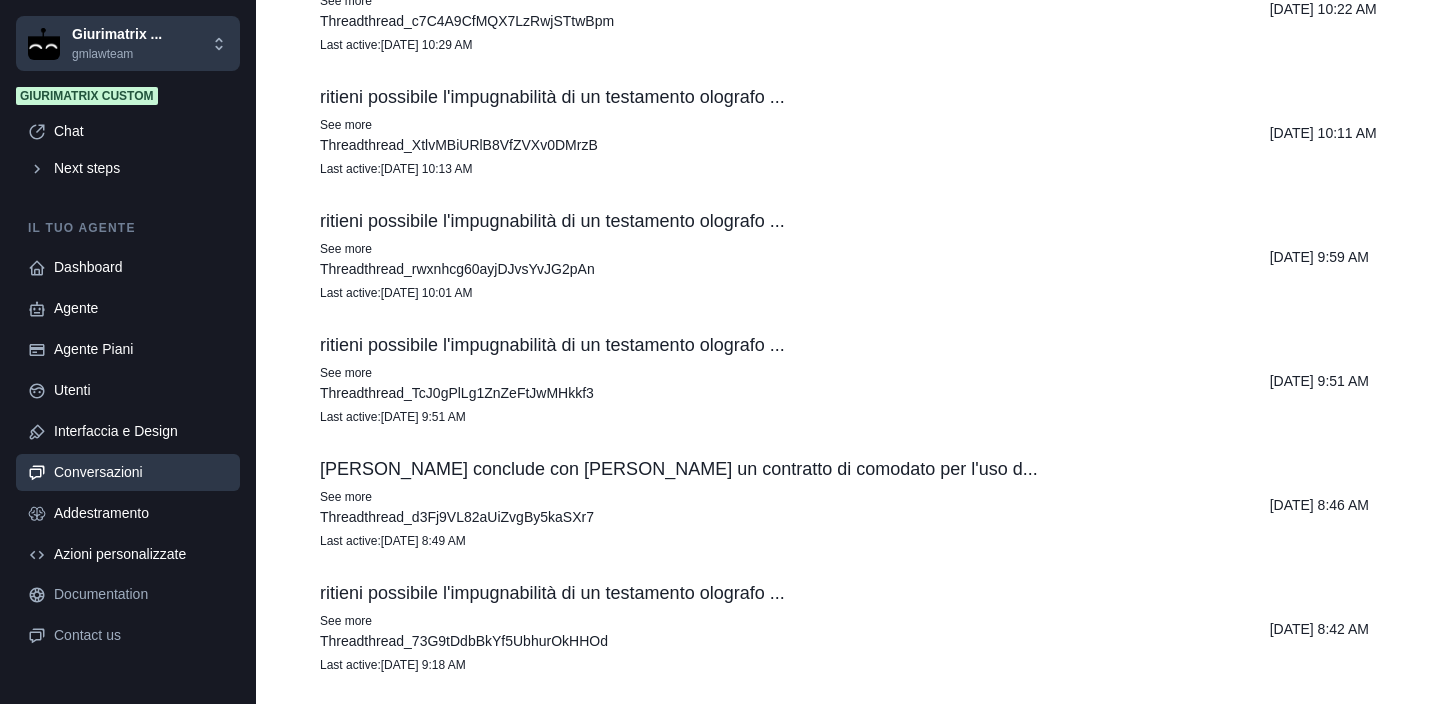 click on "Tizio conclude con Caio un contratto di comodato per l'uso d... See more Thread  thread_d3Fj9VL82aUiZvgBy5kaSXr7 Last active :  Jul 7, 2025 8:49 AM" at bounding box center (771, 505) 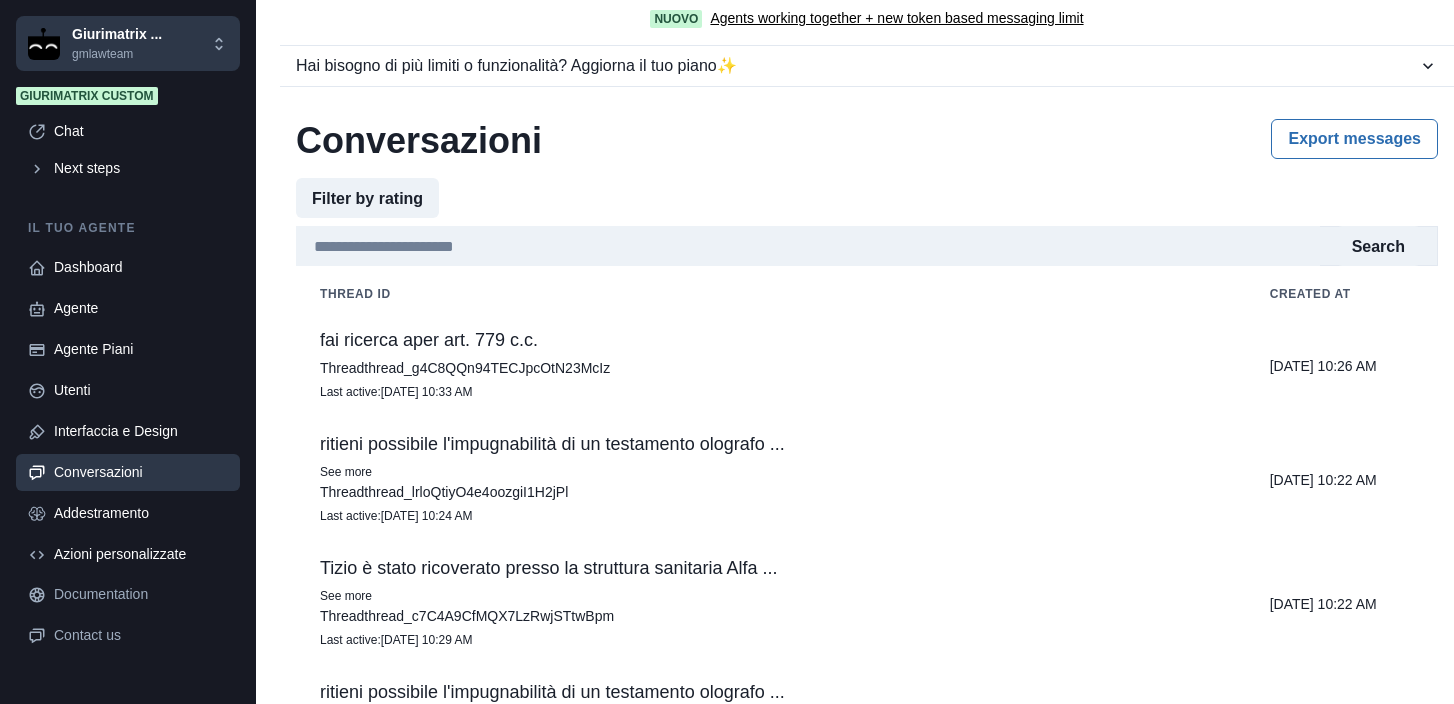 scroll, scrollTop: 6, scrollLeft: 0, axis: vertical 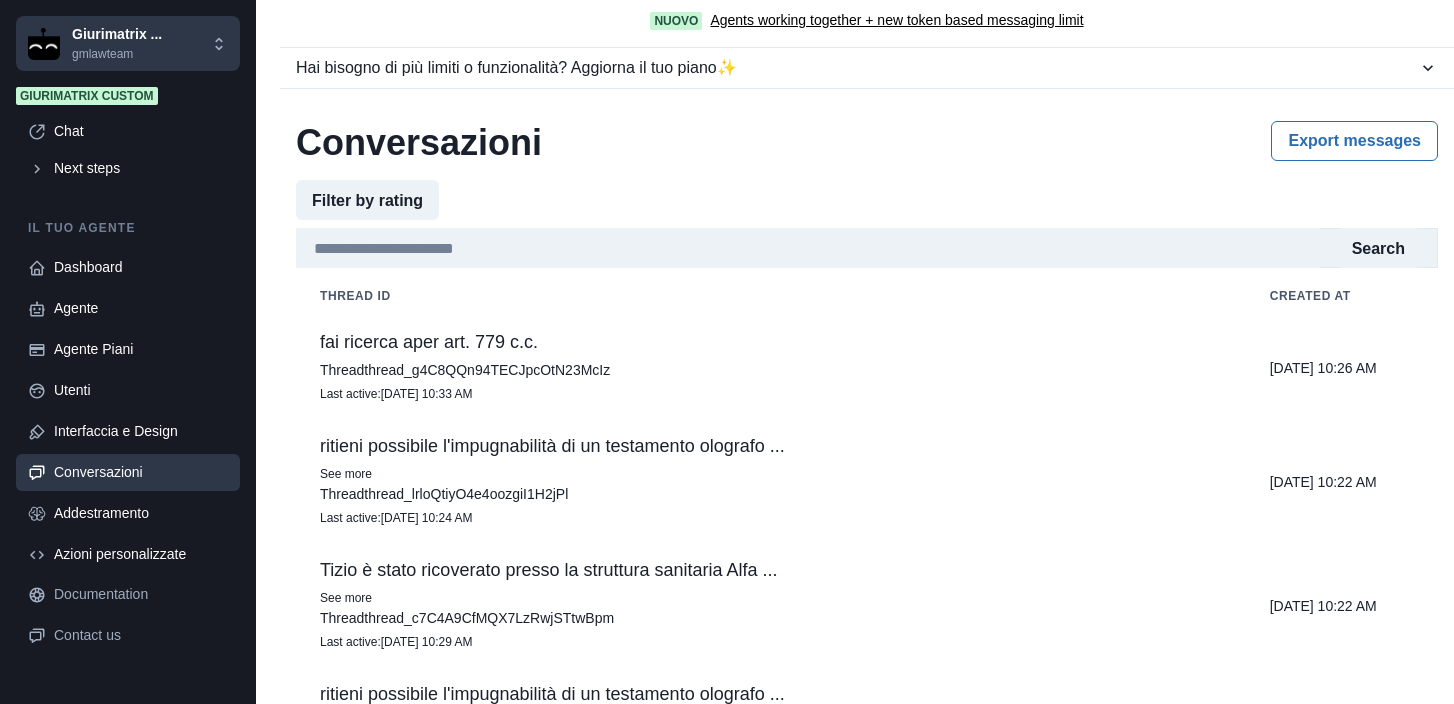 click on "fai ricerca aper art. 779 c.c." at bounding box center [771, 342] 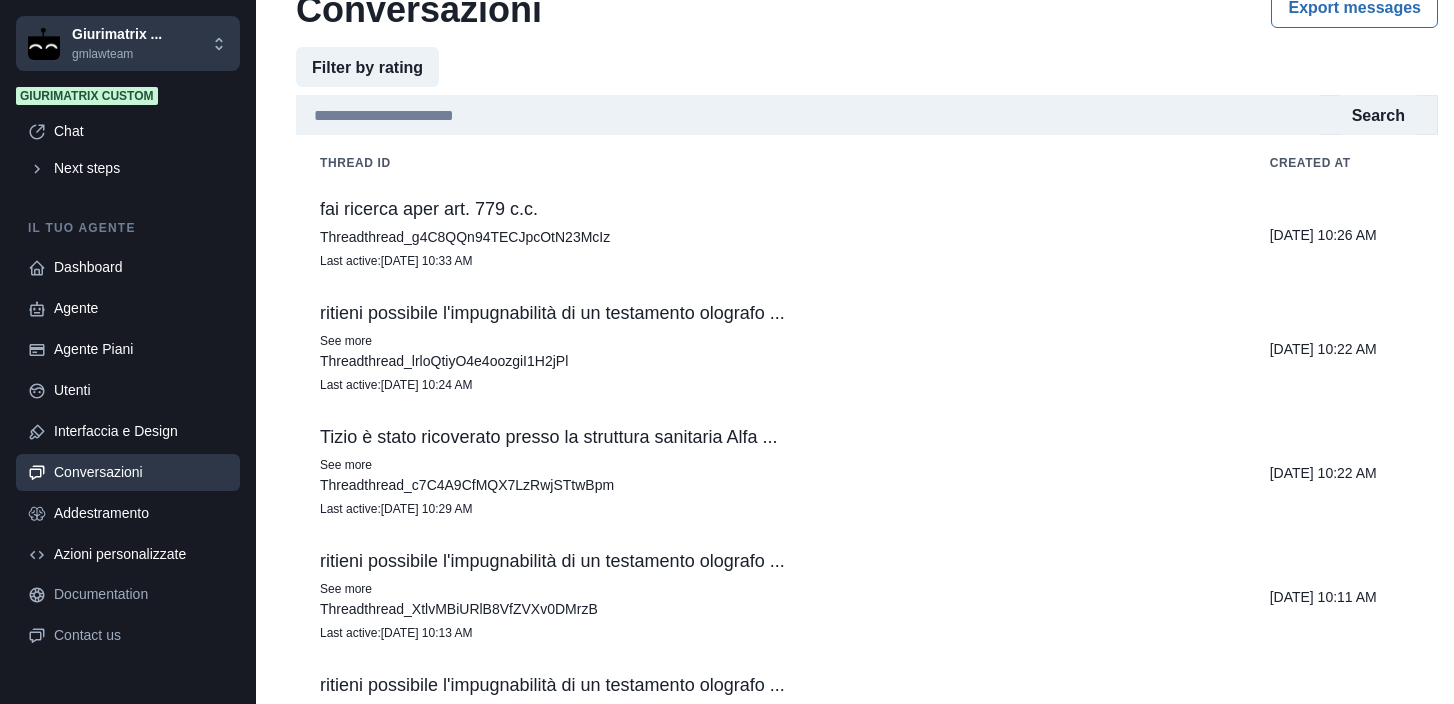 scroll, scrollTop: 214, scrollLeft: 0, axis: vertical 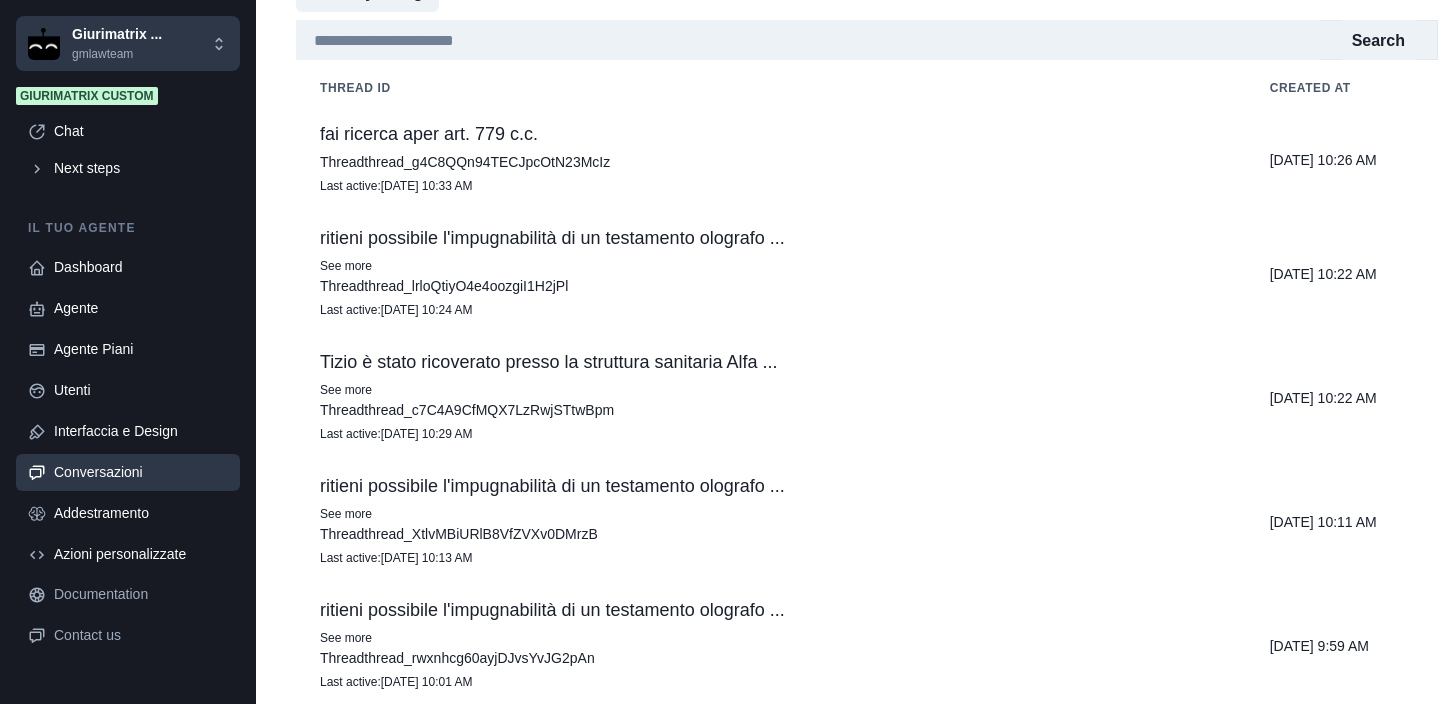 click on "See more" at bounding box center [771, 390] 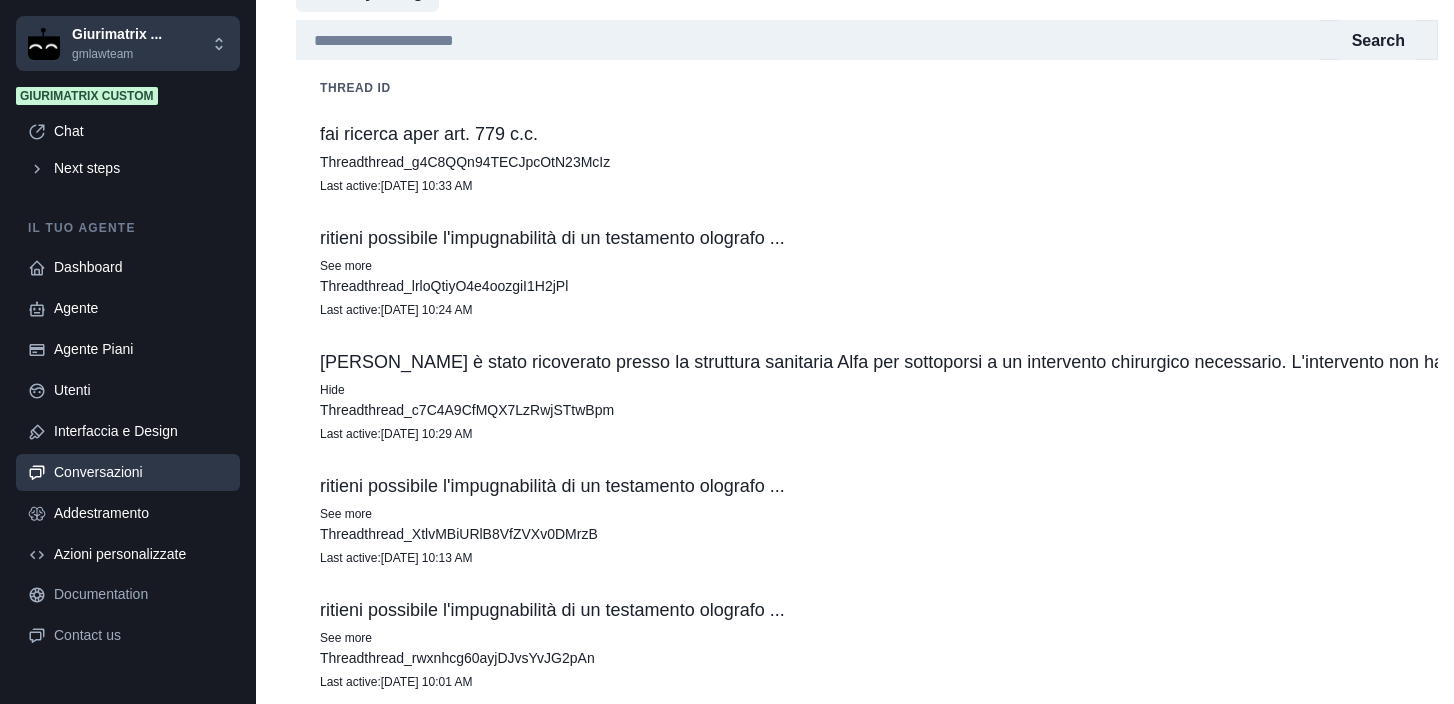 scroll, scrollTop: 0, scrollLeft: 0, axis: both 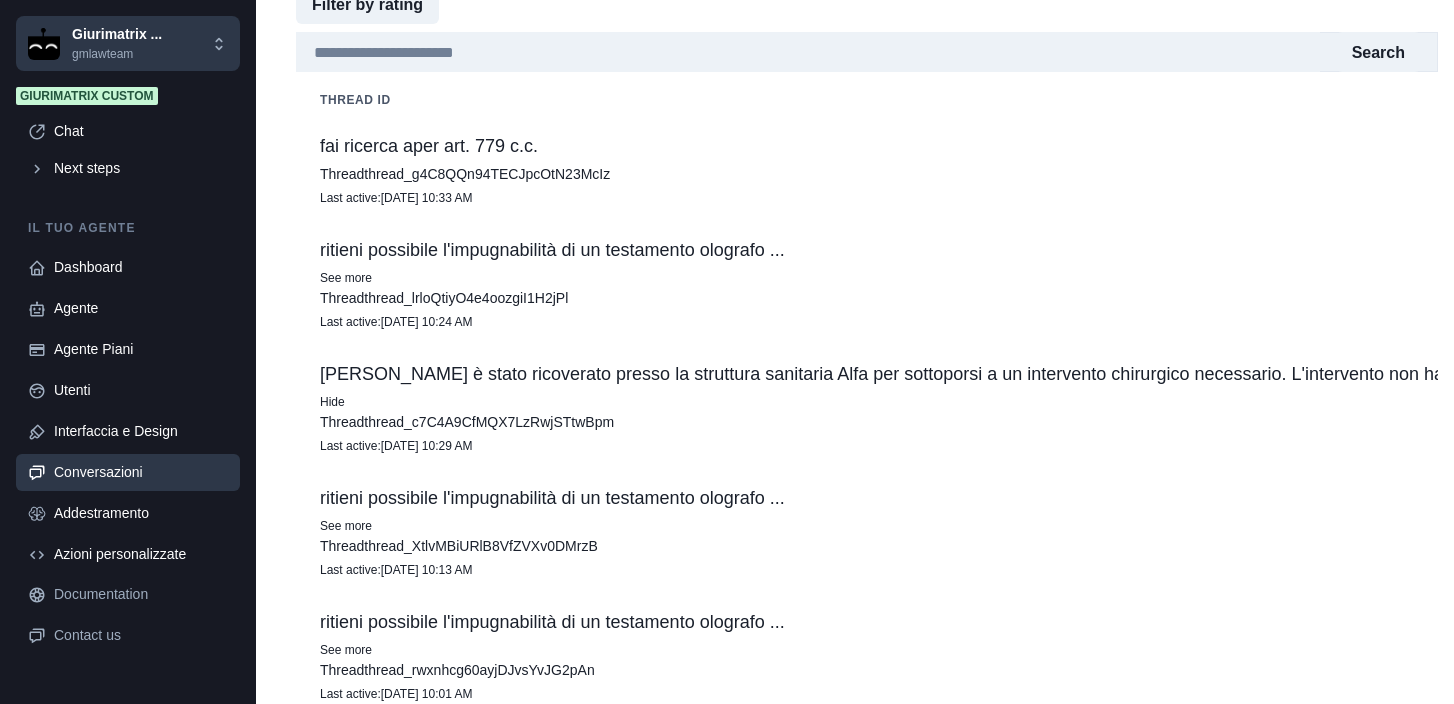 click on "Tizio è stato ricoverato presso la struttura sanitaria Alfa per sottoporsi a un intervento chirurgico necessario. L'intervento non ha avuto un buon esito, cagionando a Tizio una invalidità permanente. GiuriMatrix individua strumenti di tutela a favore del paziente Tizio. Hide Thread  thread_c7C4A9CfMQX7LzRwjSTtwBpm Last active :  Jul 7, 2025 10:29 AM" at bounding box center (1474, 410) 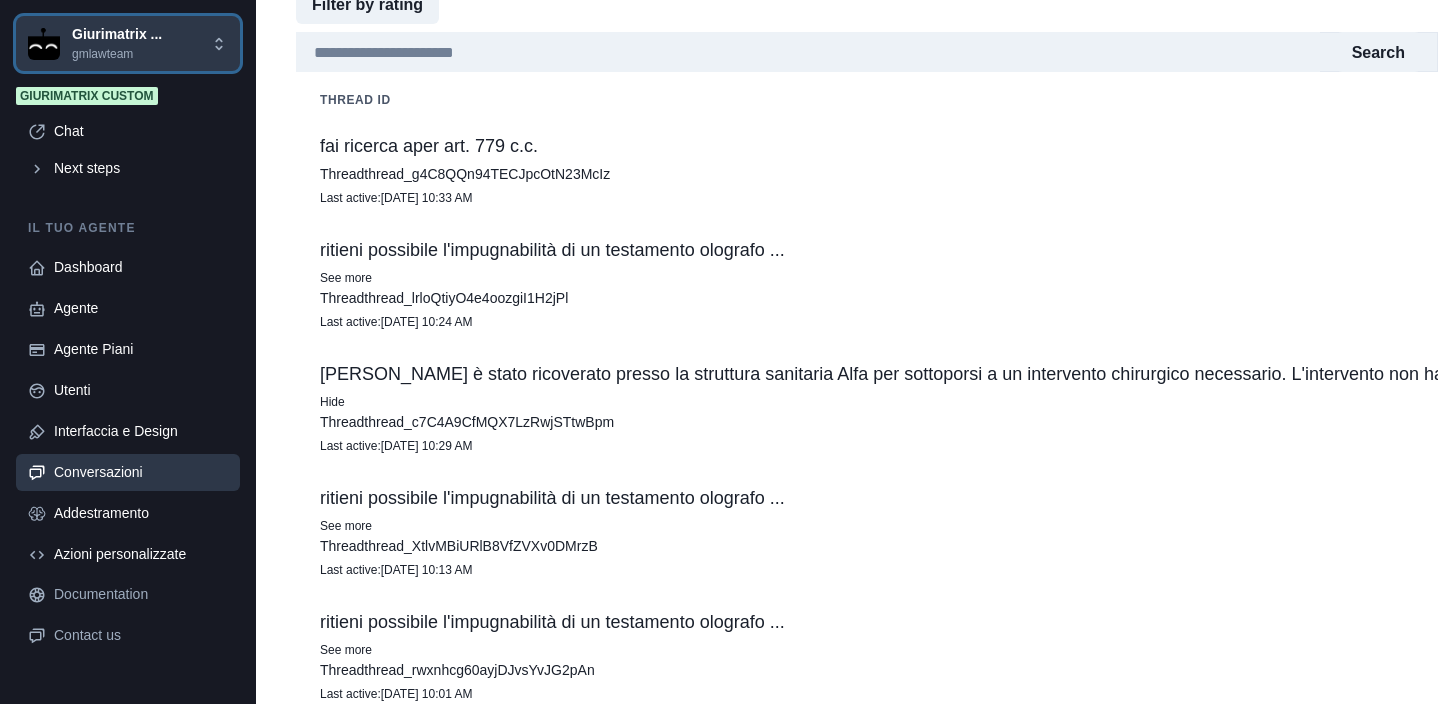 click on "Giurimatrix ..." at bounding box center (117, 34) 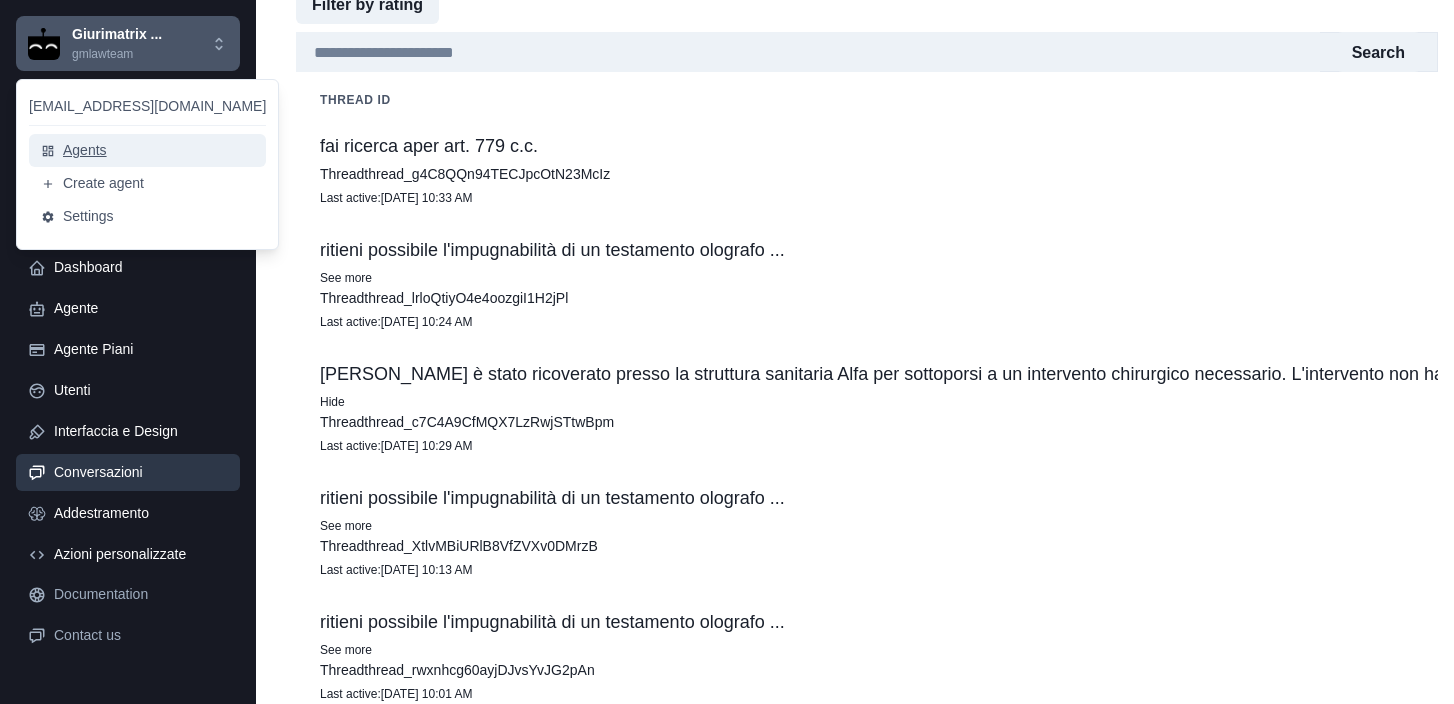 click on "Agents" at bounding box center (147, 150) 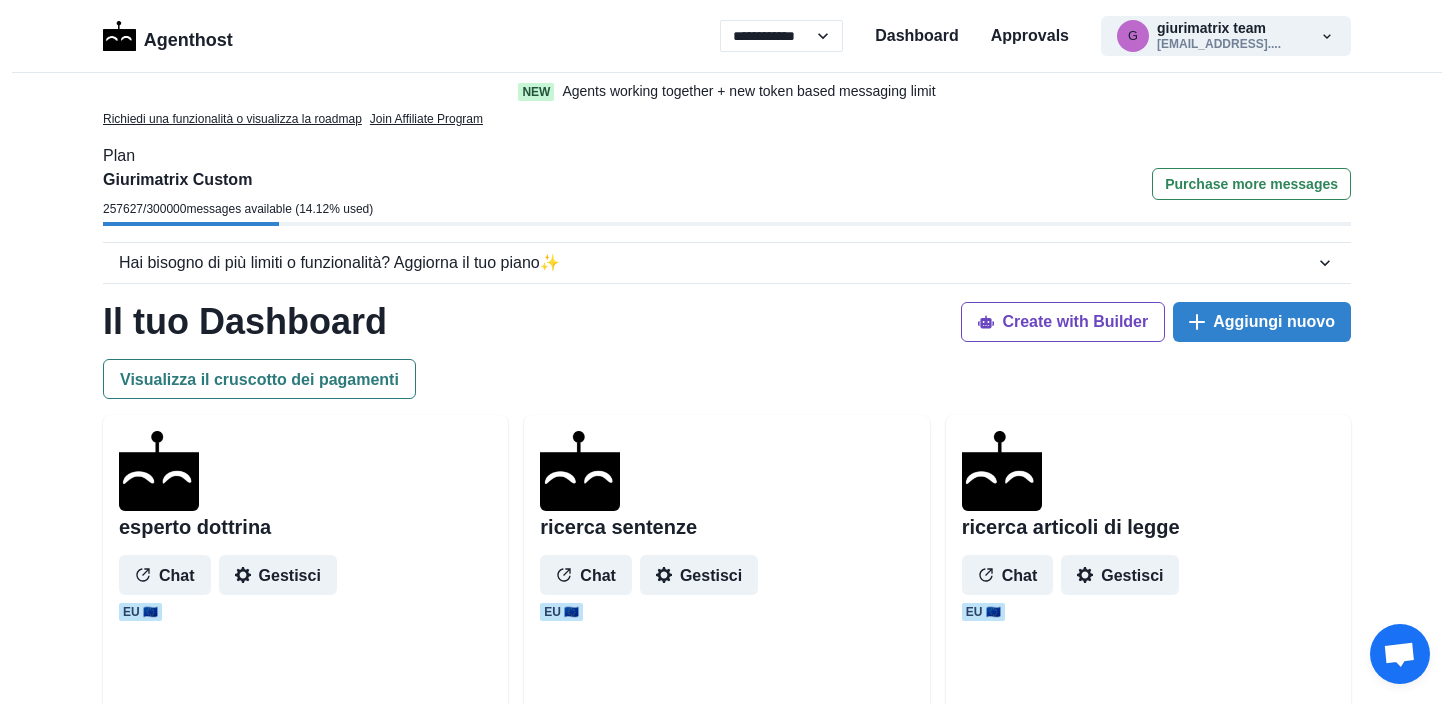 select on "**" 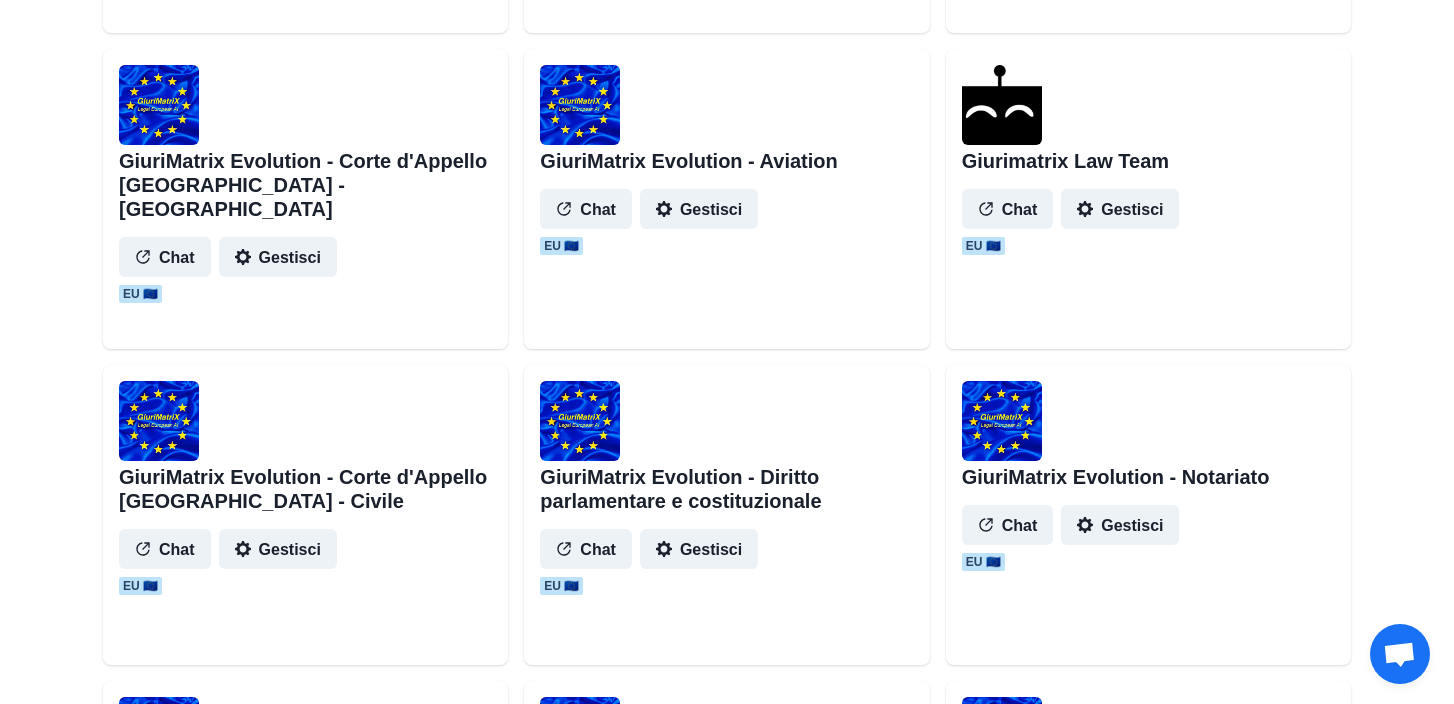 scroll, scrollTop: 0, scrollLeft: 0, axis: both 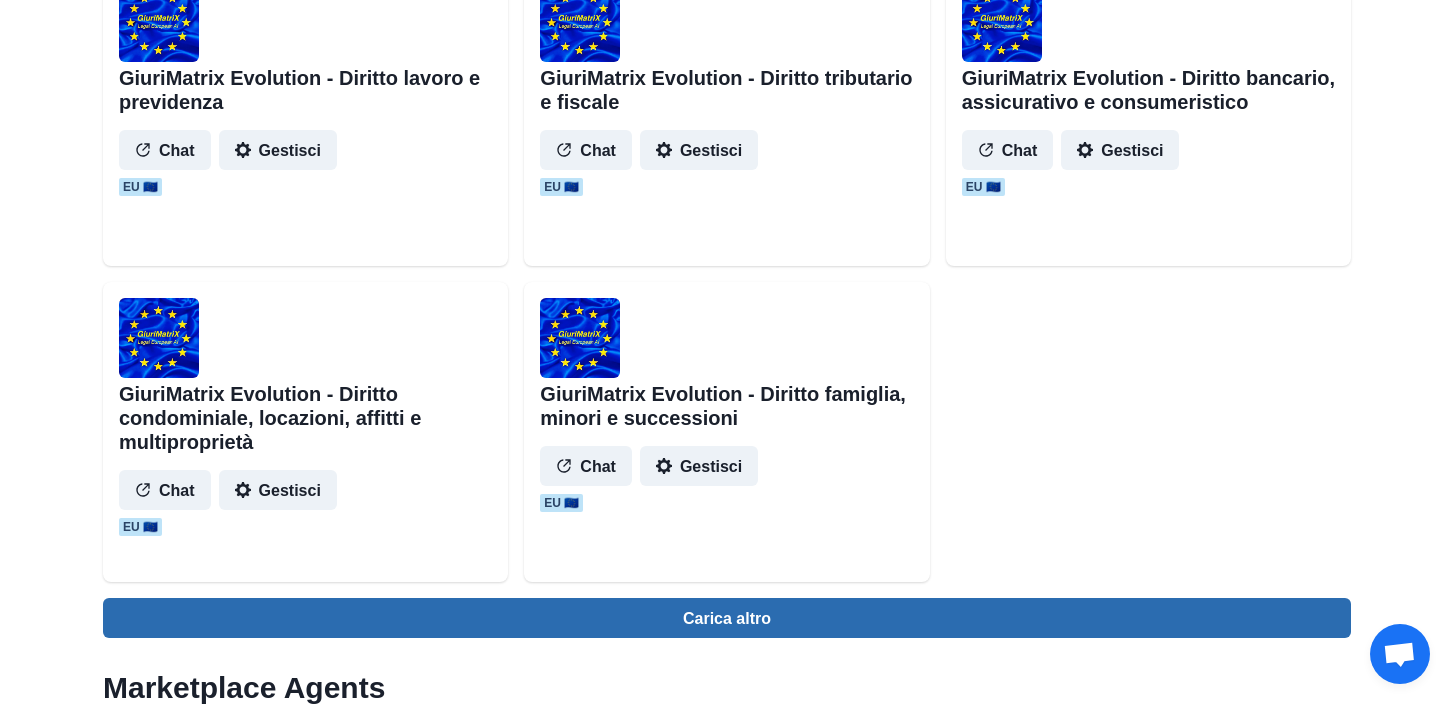 click on "Carica altro" at bounding box center (727, 618) 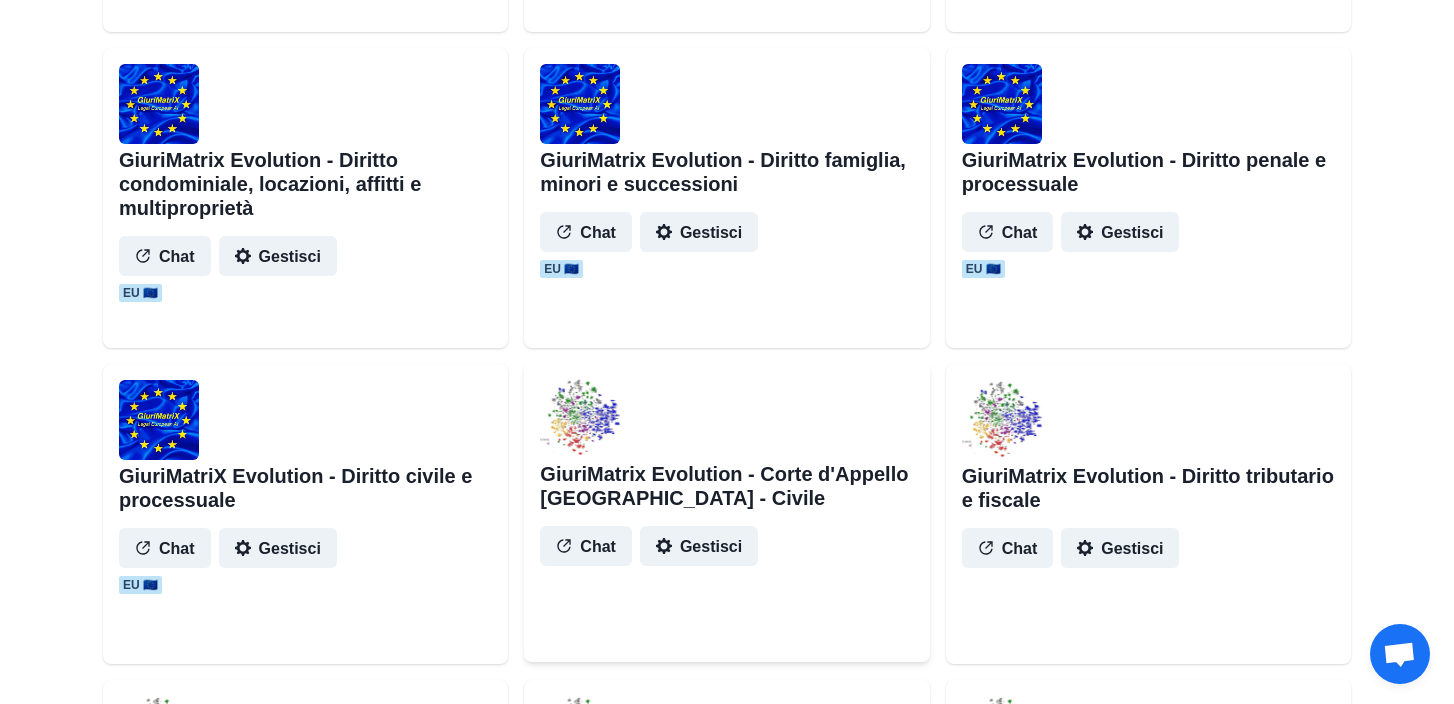 scroll, scrollTop: 2264, scrollLeft: 0, axis: vertical 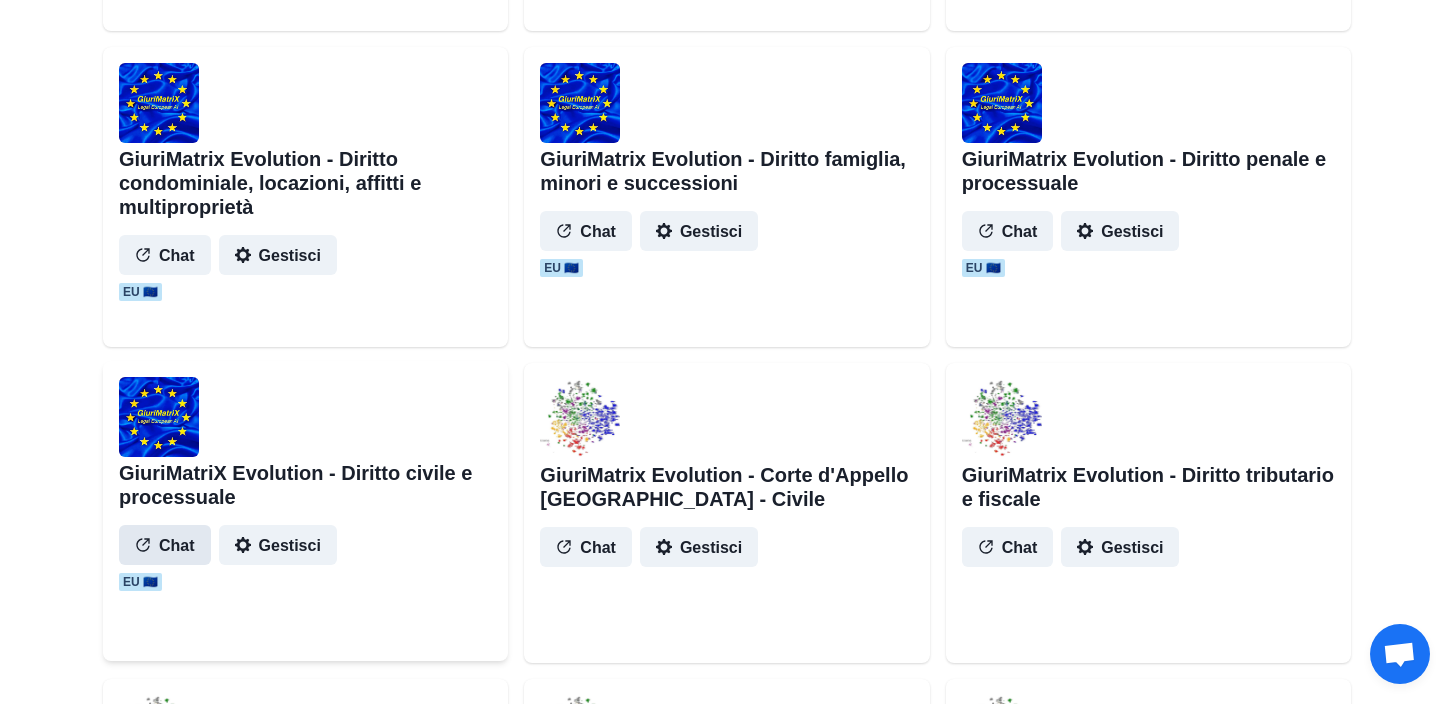 click on "Chat" at bounding box center (165, 545) 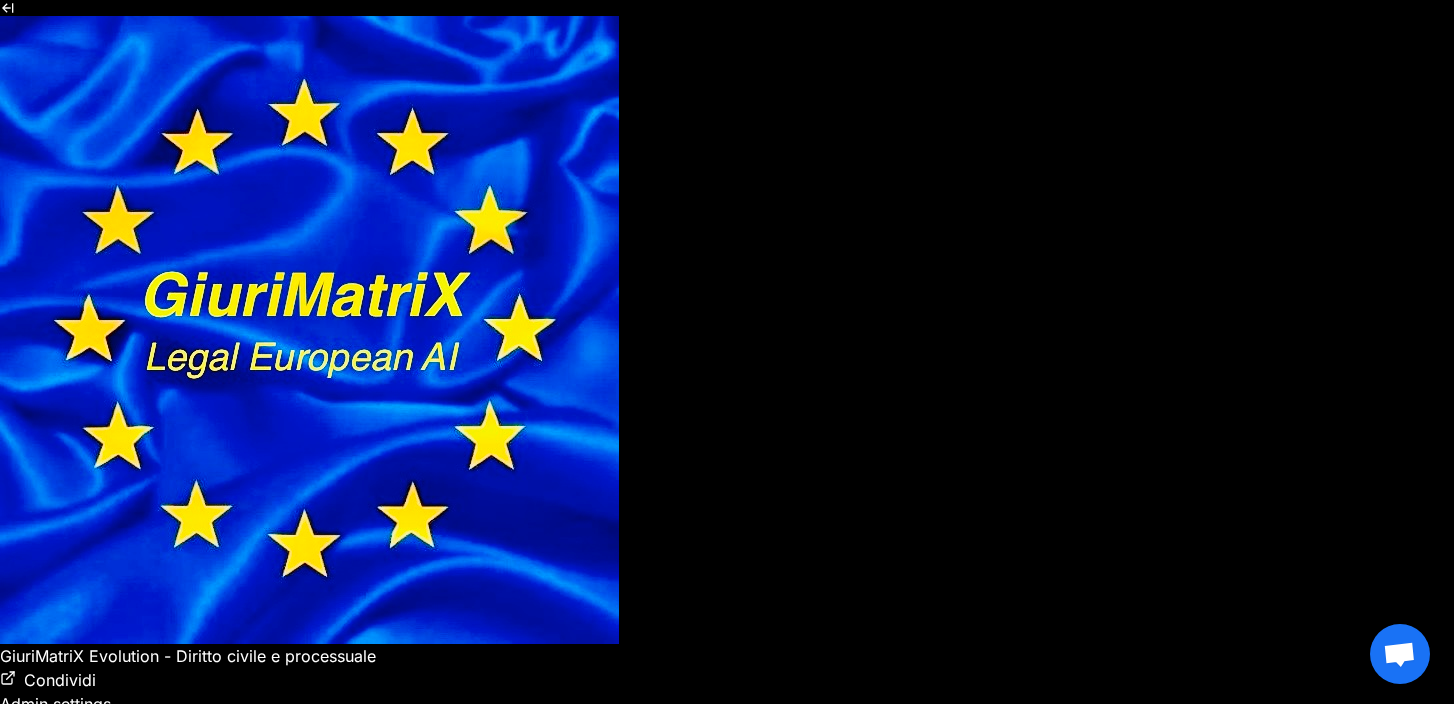 scroll, scrollTop: 0, scrollLeft: 0, axis: both 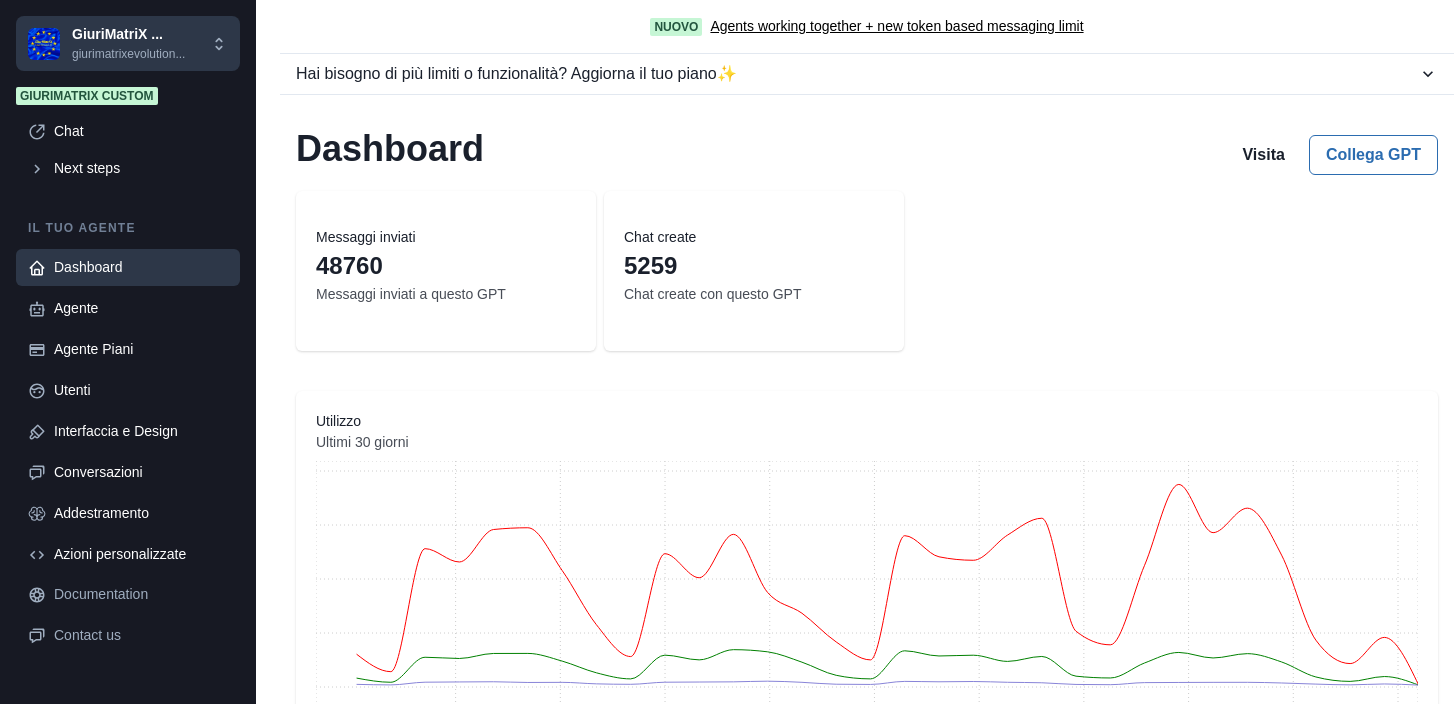 click on "Dashboard" at bounding box center (141, 267) 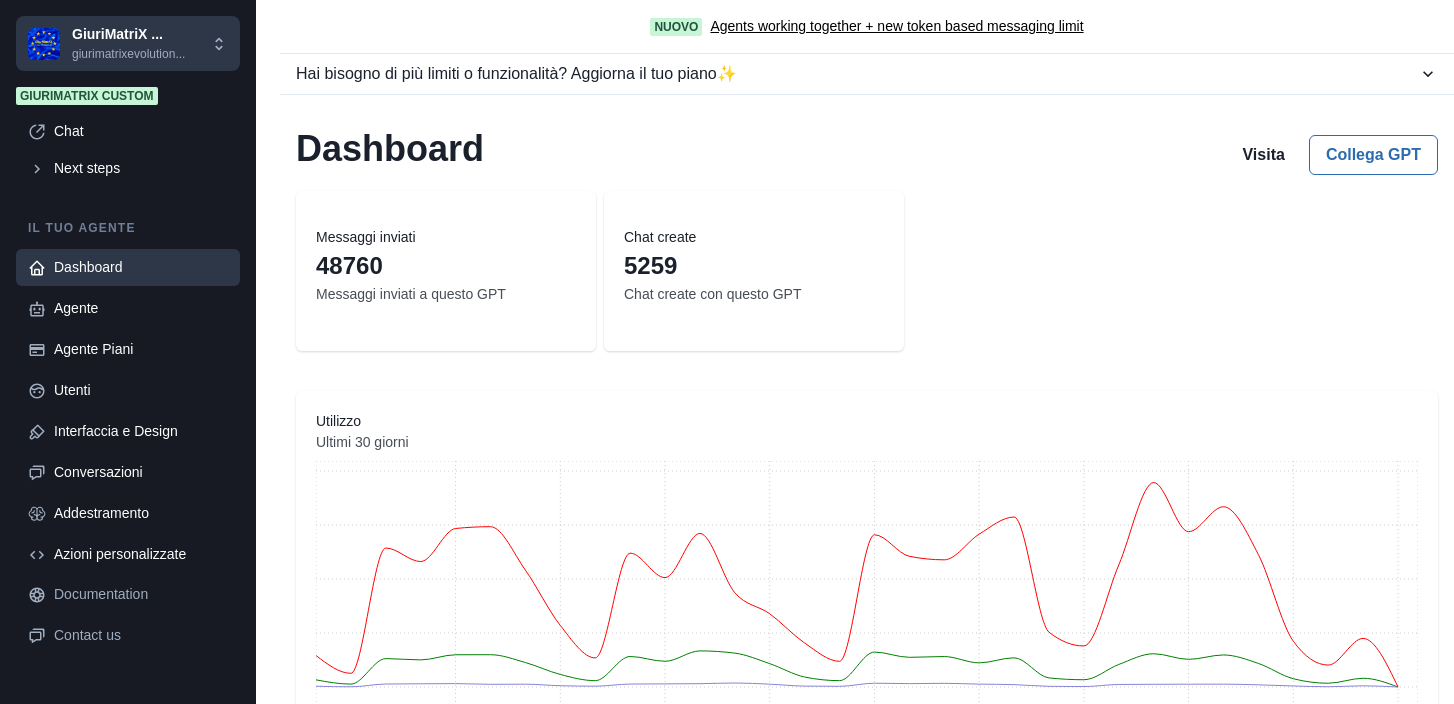 click on "Dashboard" at bounding box center (141, 267) 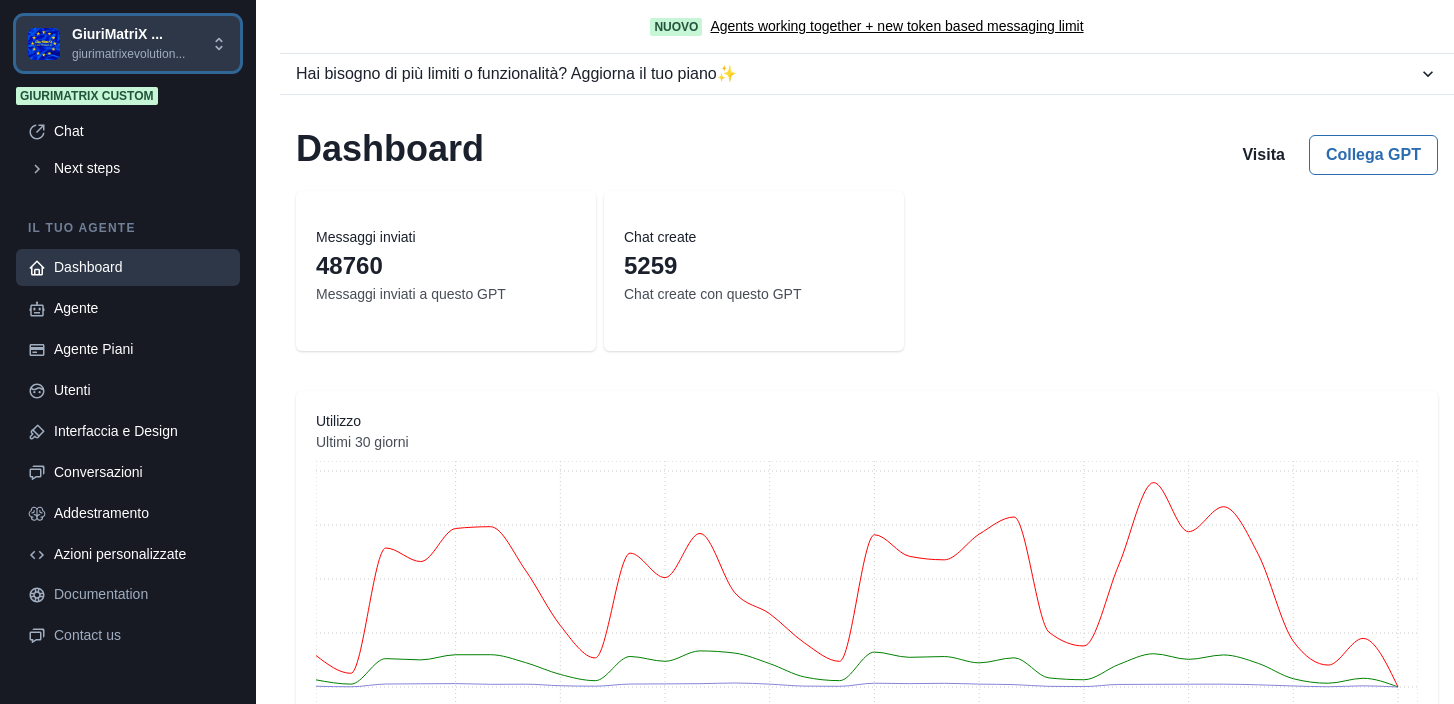 click on "GiuriMatriX ..." at bounding box center [128, 34] 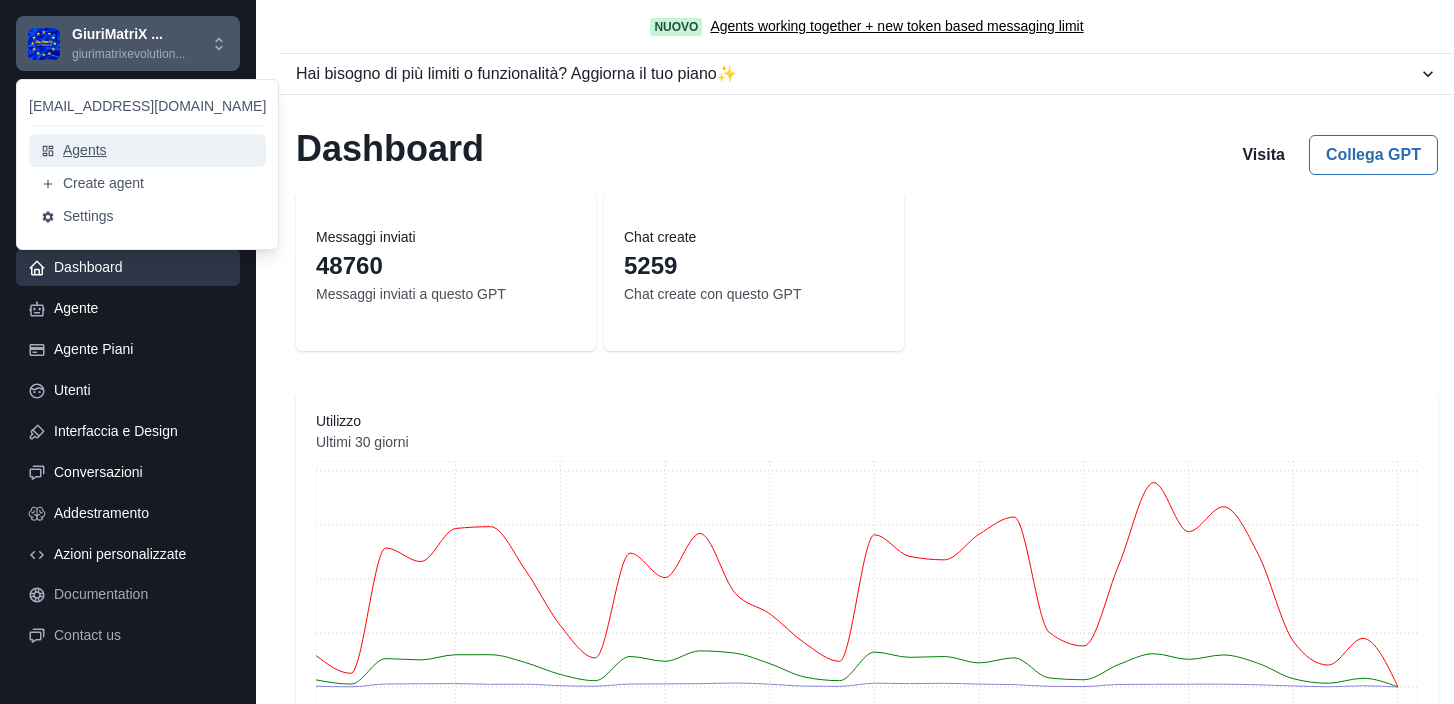 click on "Agents" at bounding box center [147, 150] 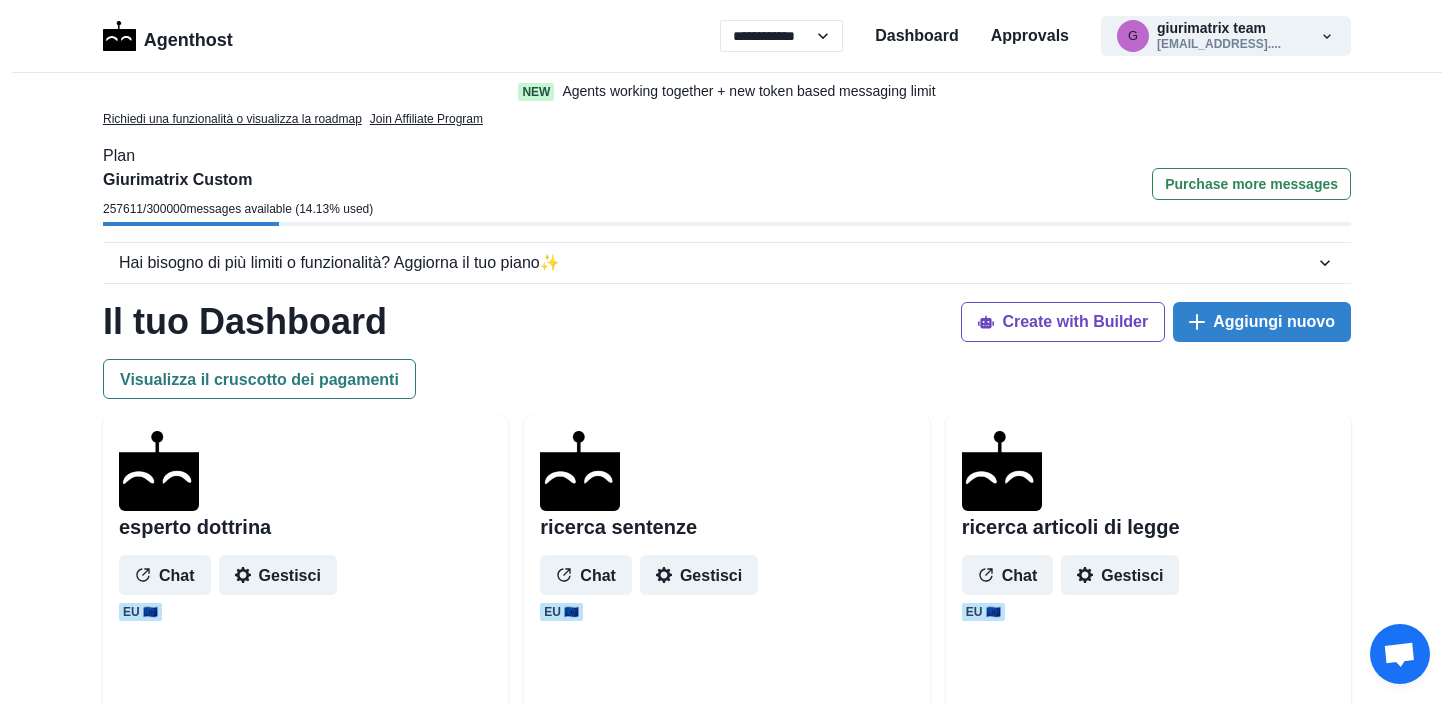 select on "**" 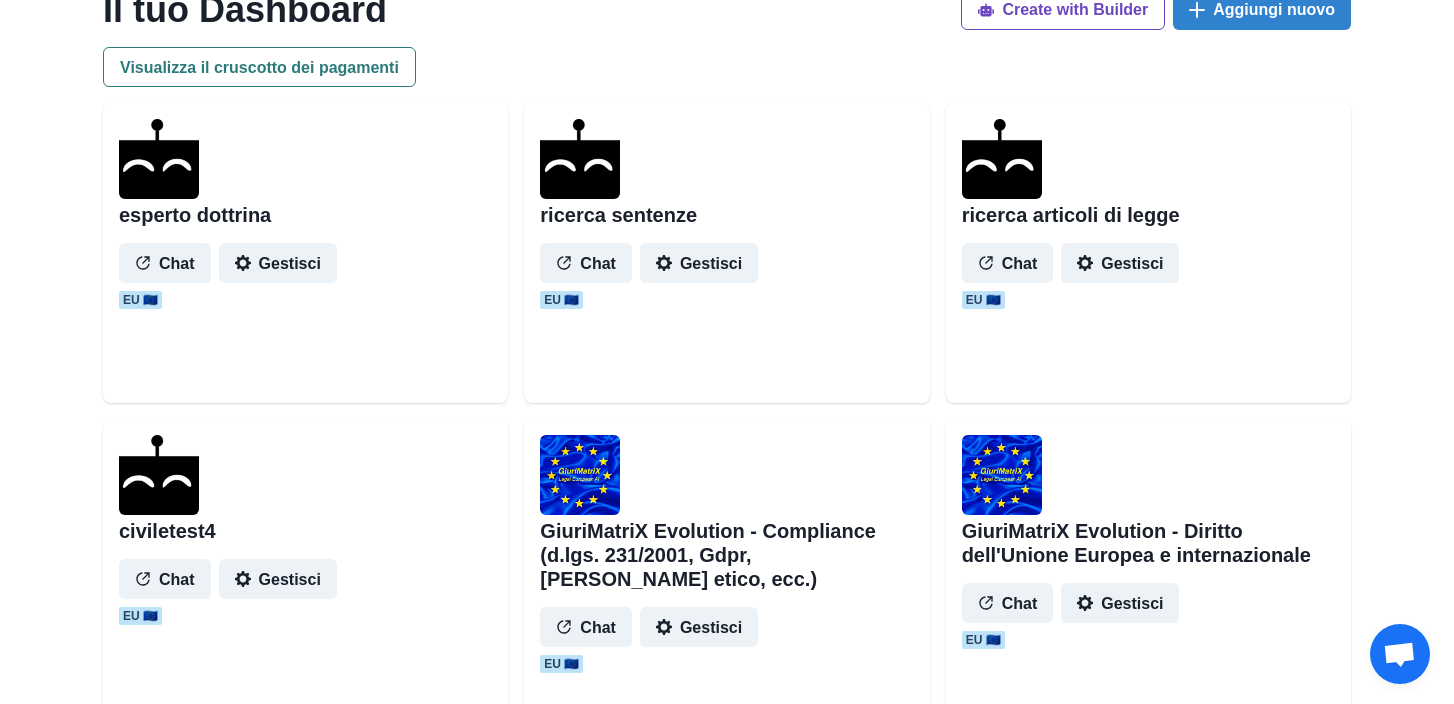scroll, scrollTop: 0, scrollLeft: 0, axis: both 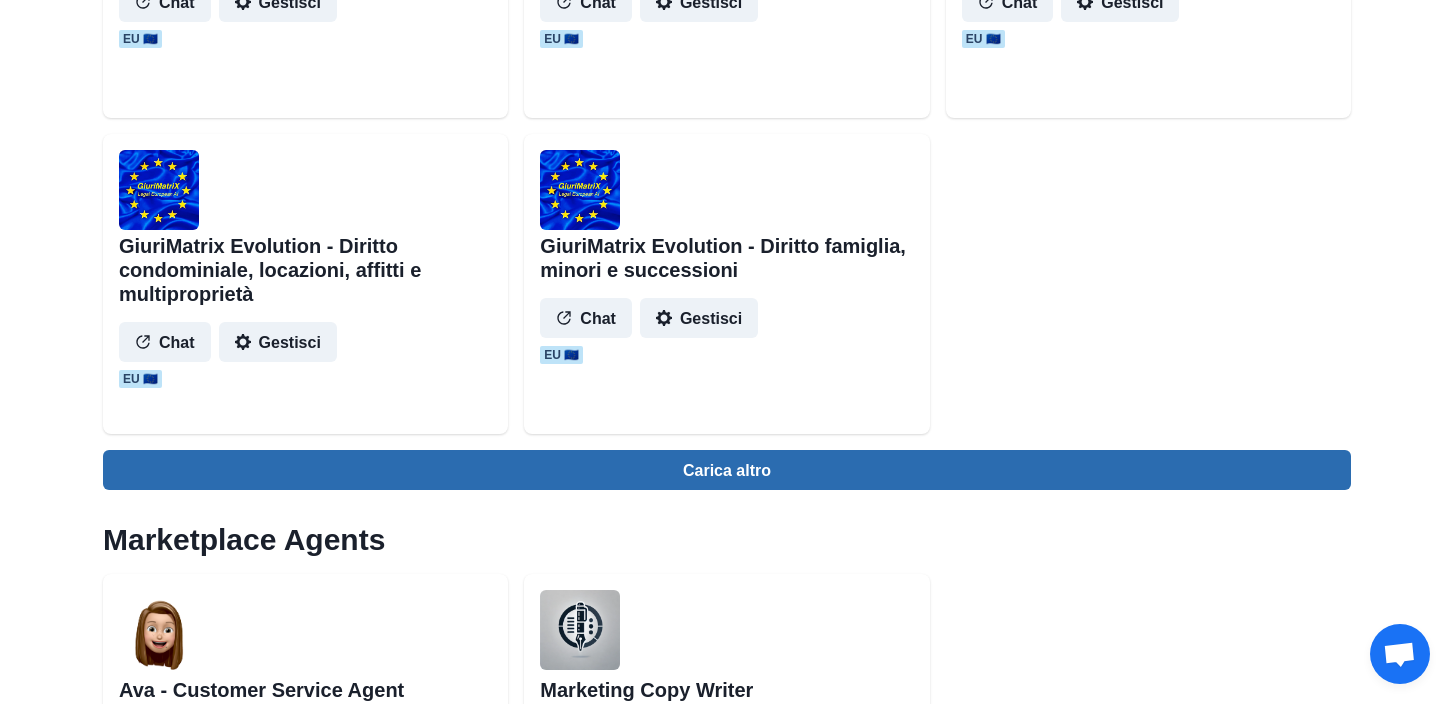 click on "Carica altro" at bounding box center (727, 470) 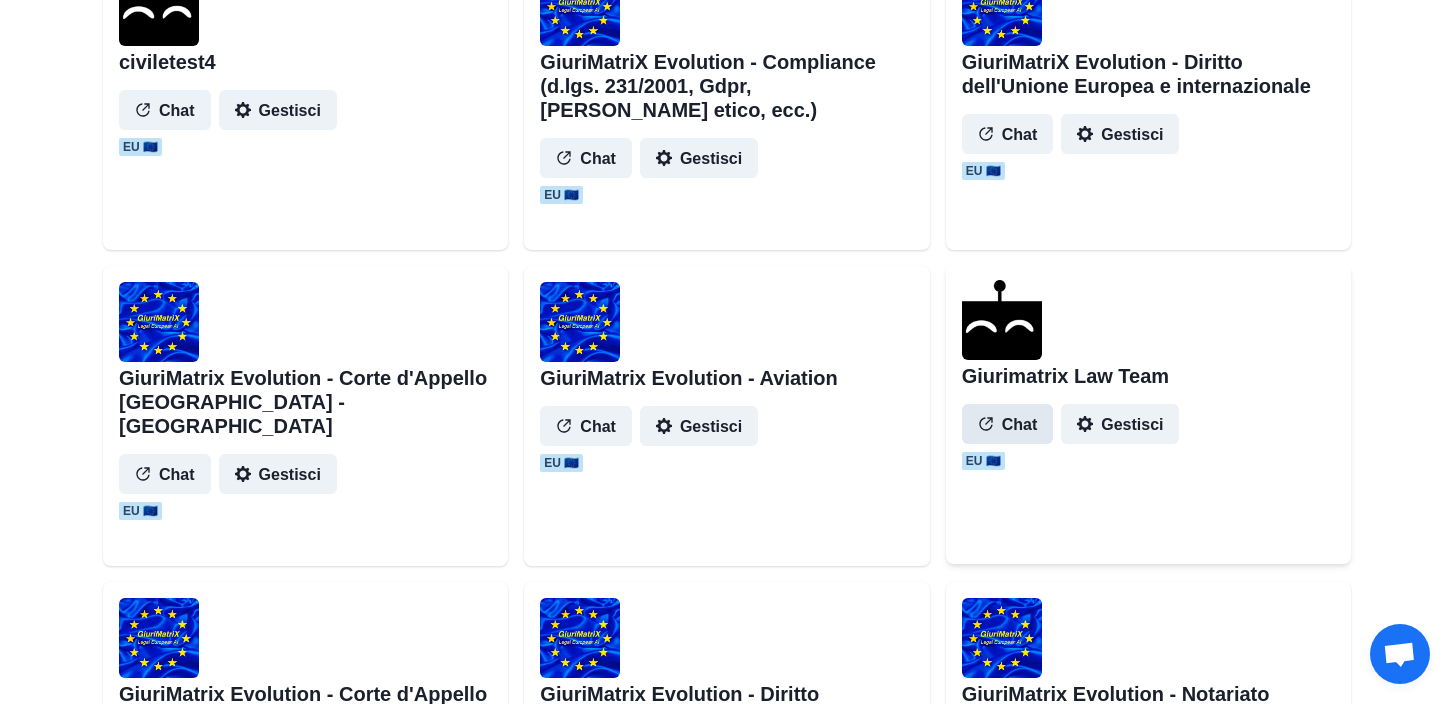 scroll, scrollTop: 784, scrollLeft: 0, axis: vertical 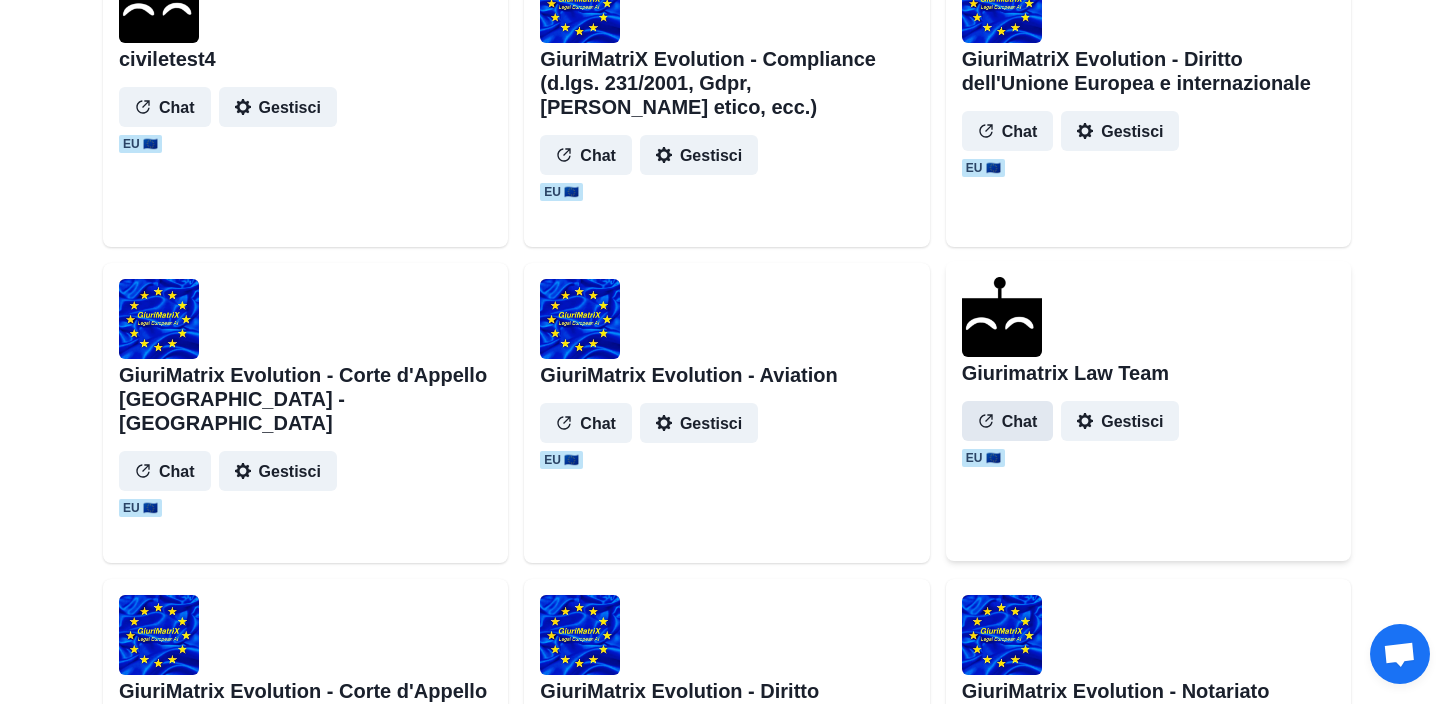 click on "Chat" at bounding box center (1008, 421) 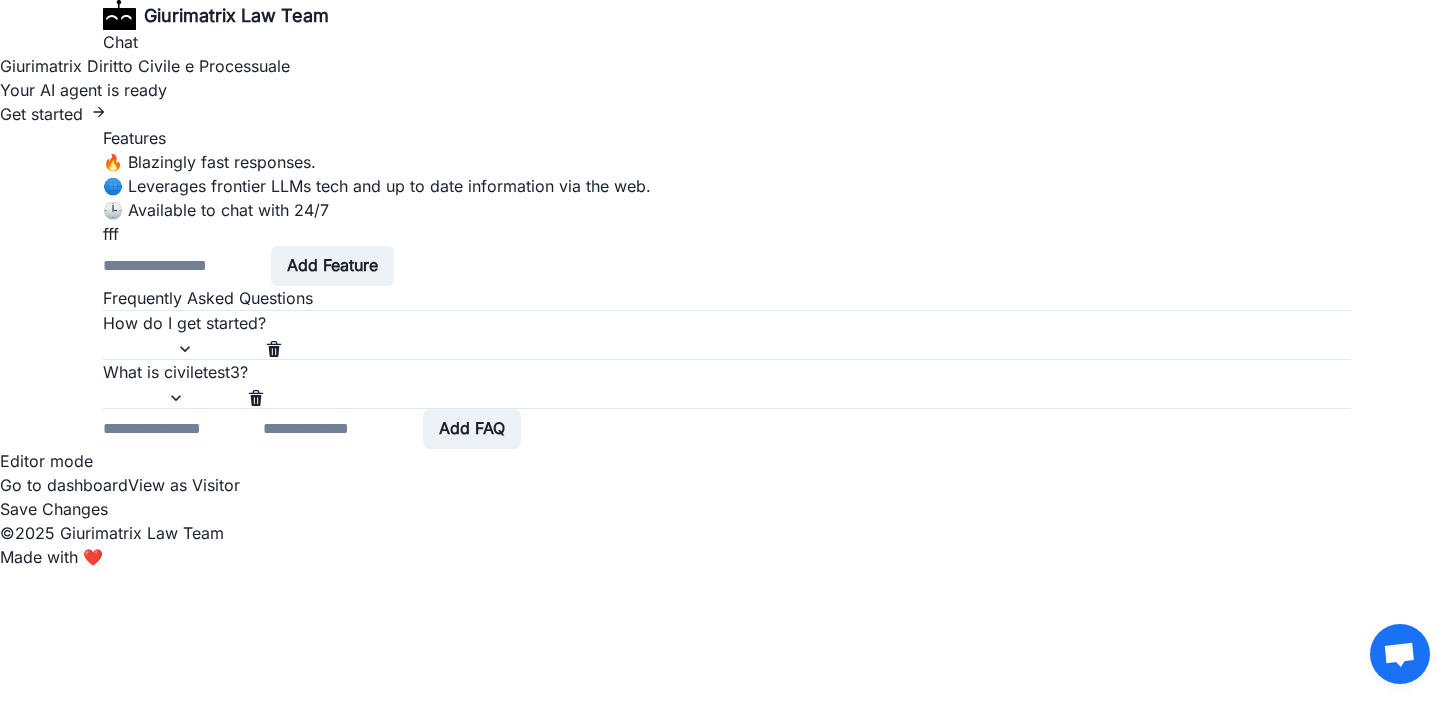 scroll, scrollTop: 0, scrollLeft: 0, axis: both 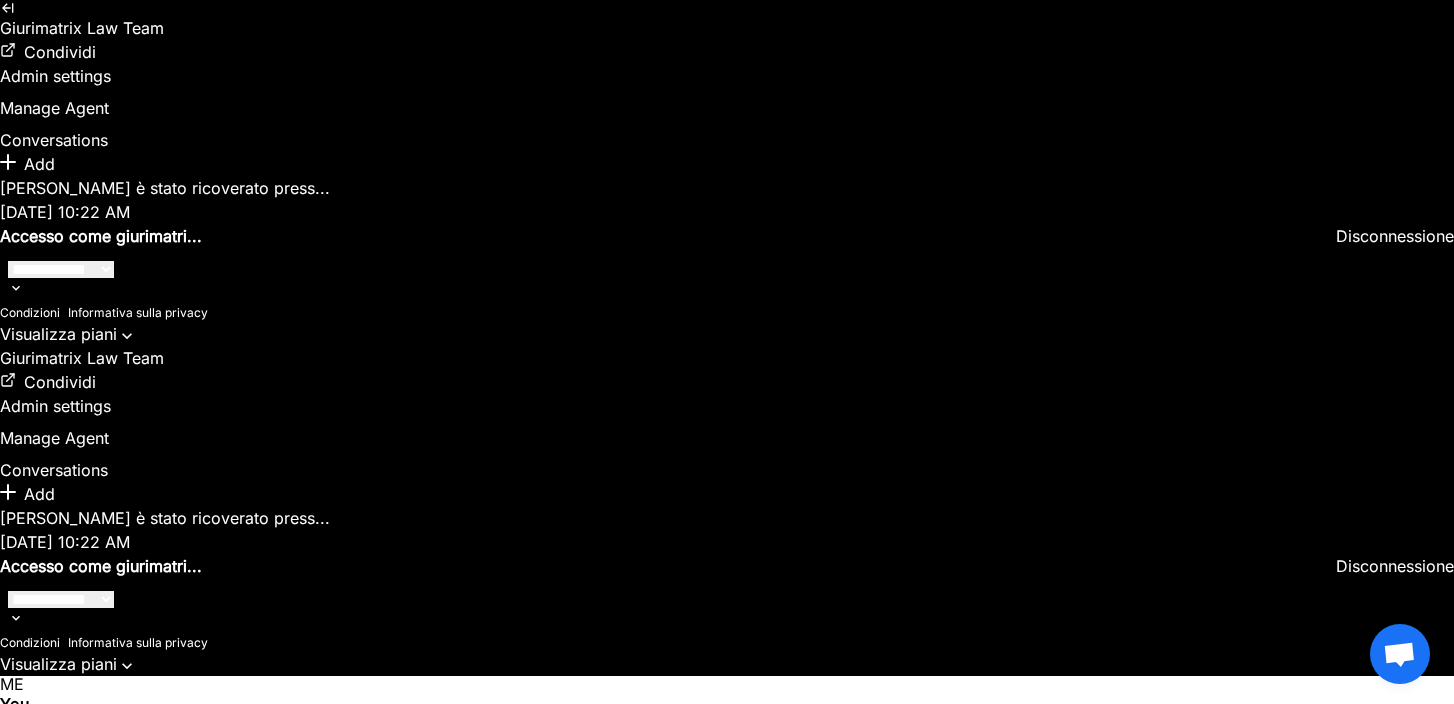 click at bounding box center (87, 3368) 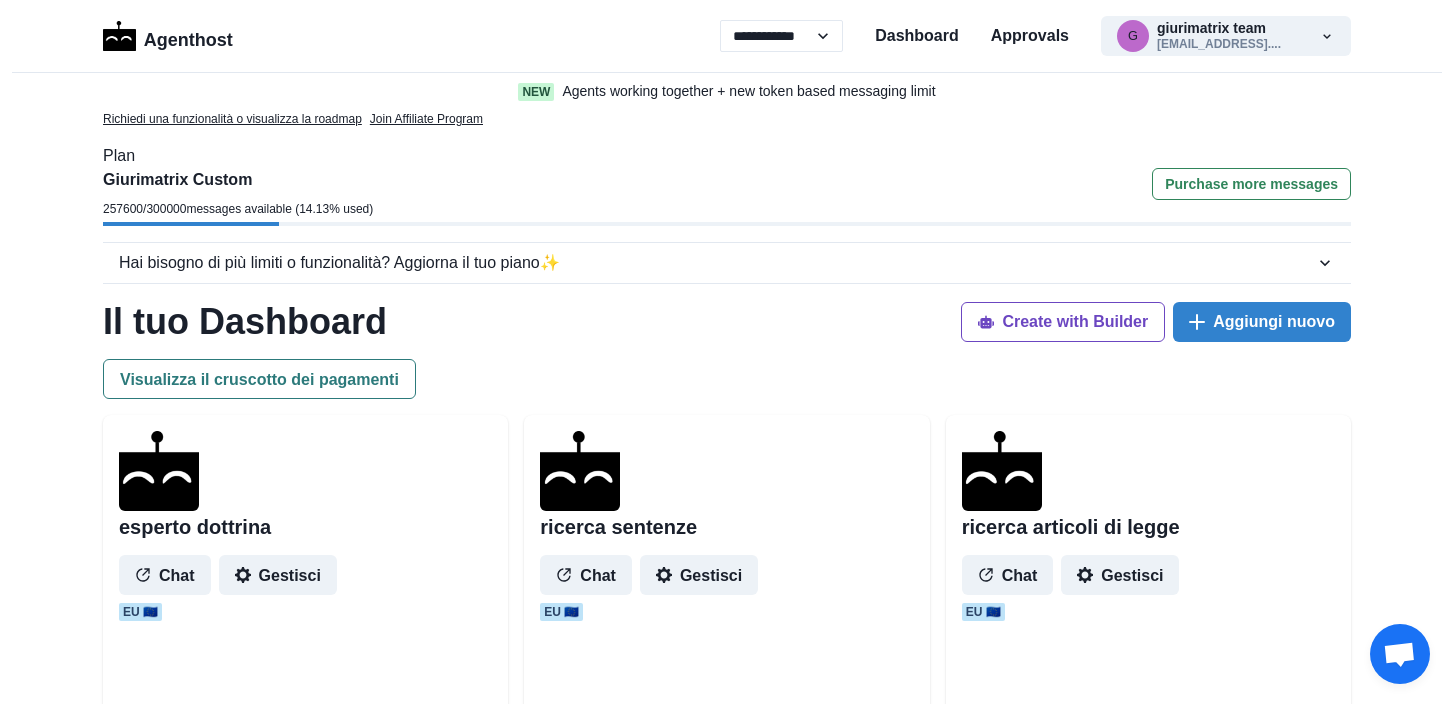select on "**" 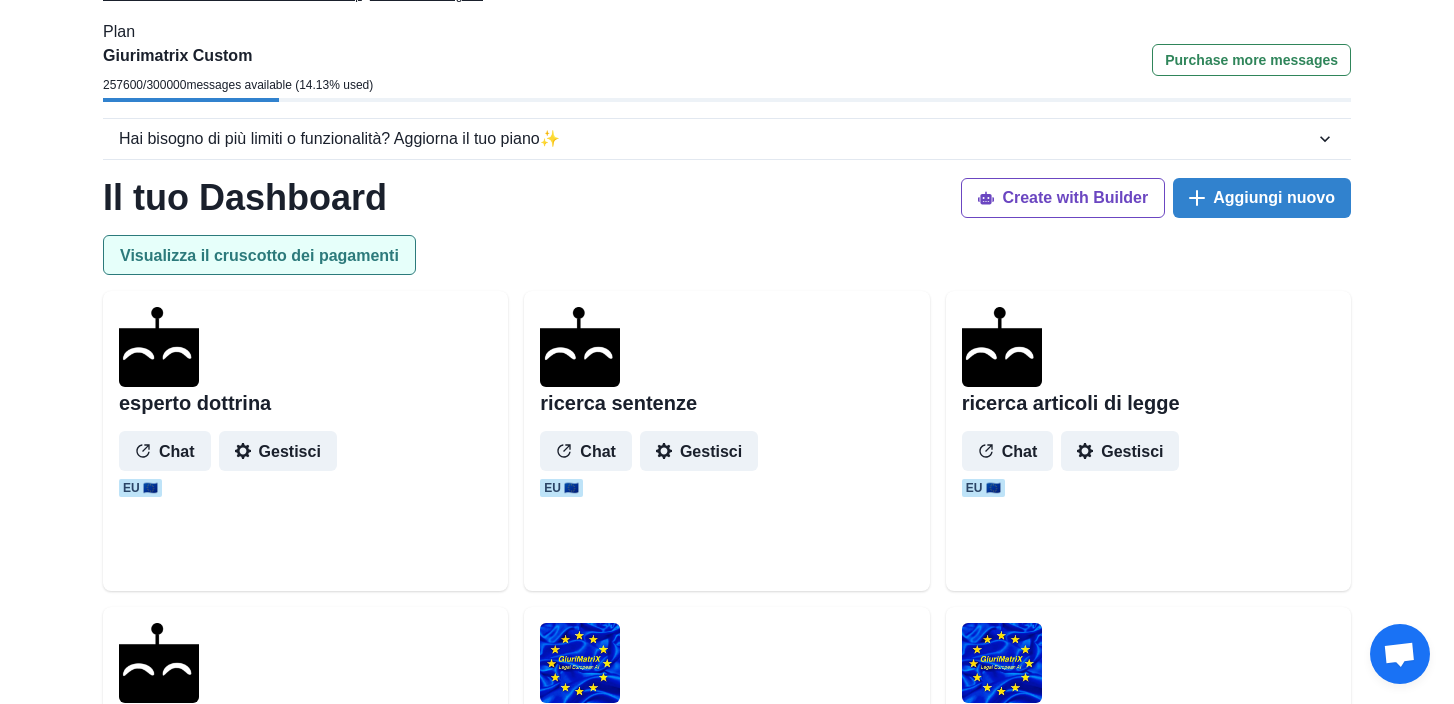 scroll, scrollTop: 0, scrollLeft: 0, axis: both 